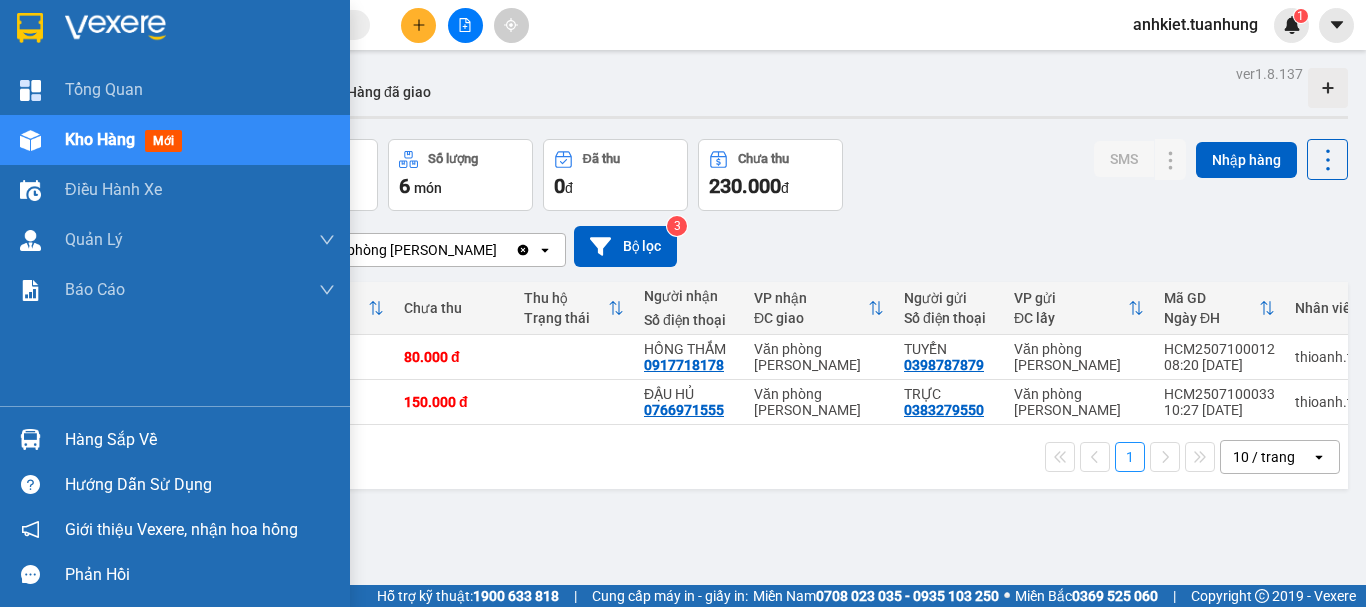 scroll, scrollTop: 0, scrollLeft: 0, axis: both 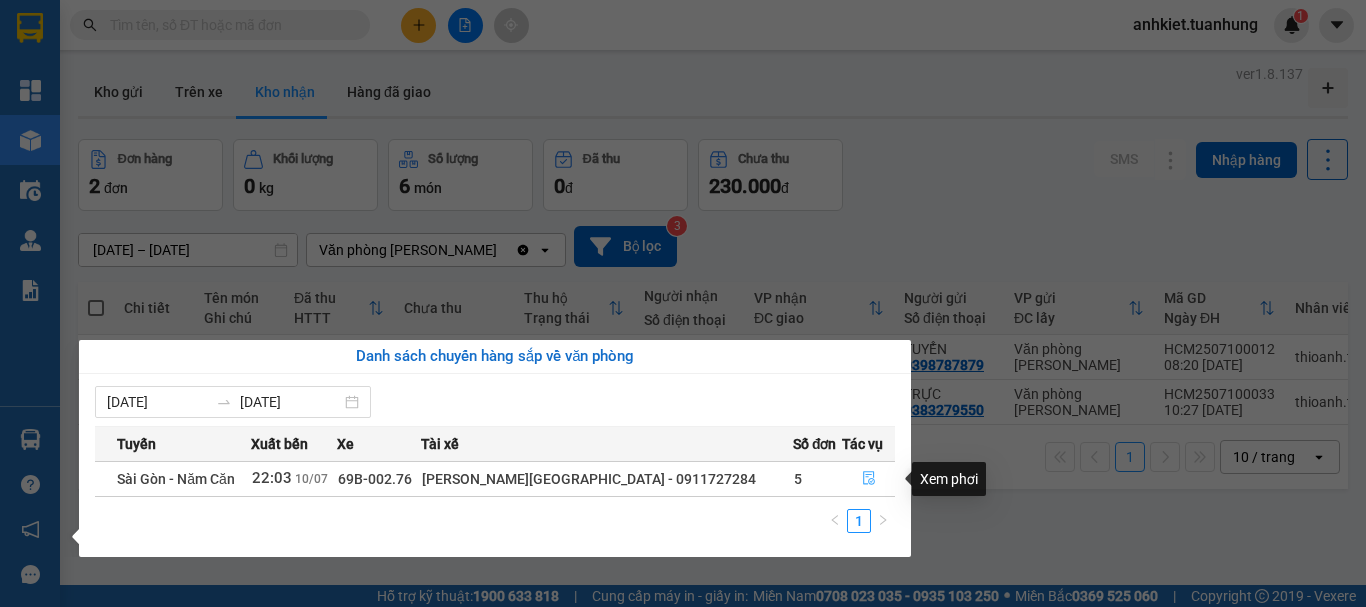 click 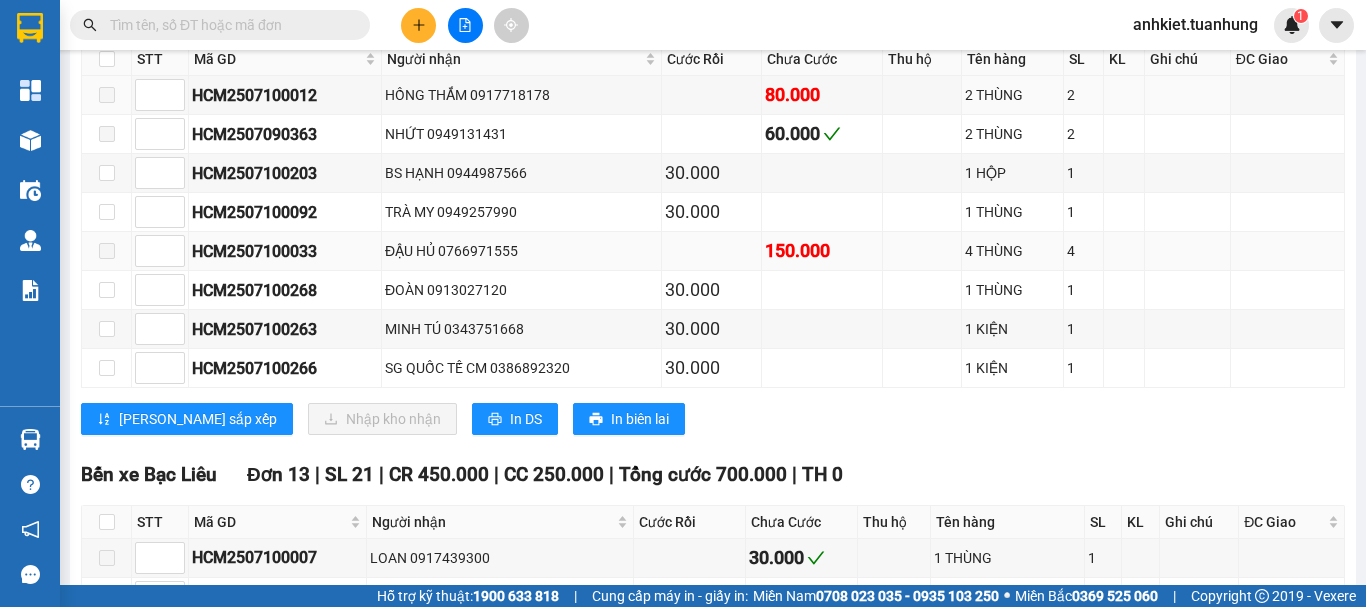 scroll, scrollTop: 6300, scrollLeft: 0, axis: vertical 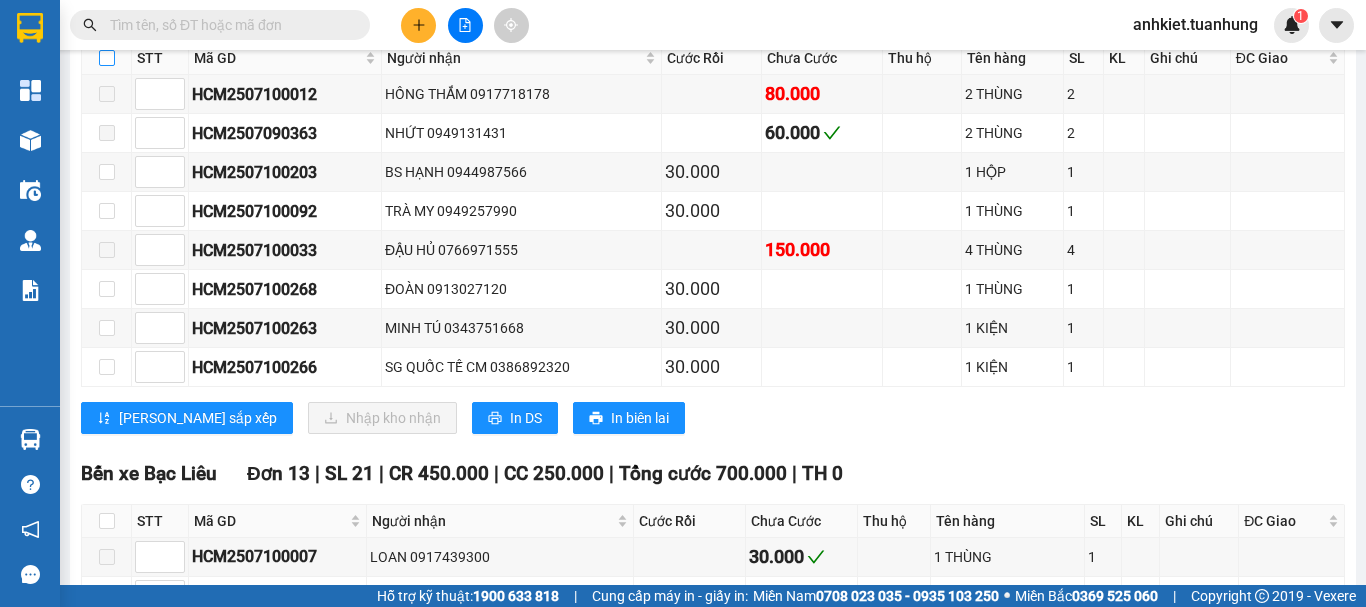 click at bounding box center [107, 58] 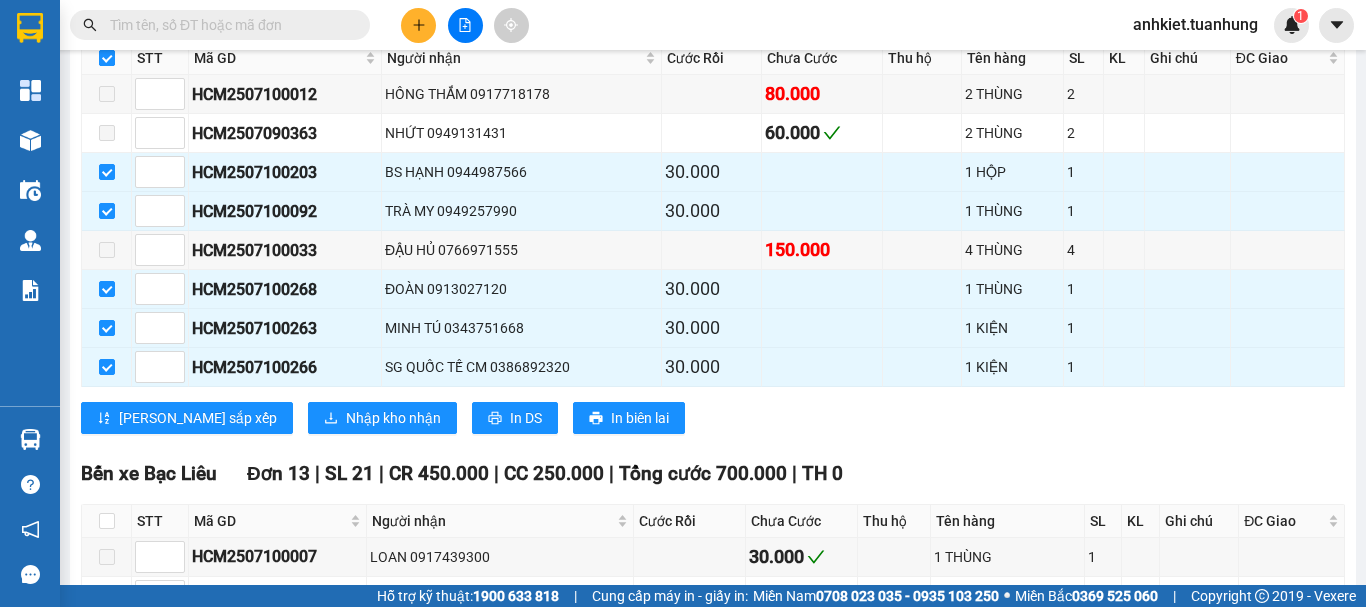 click at bounding box center (107, 58) 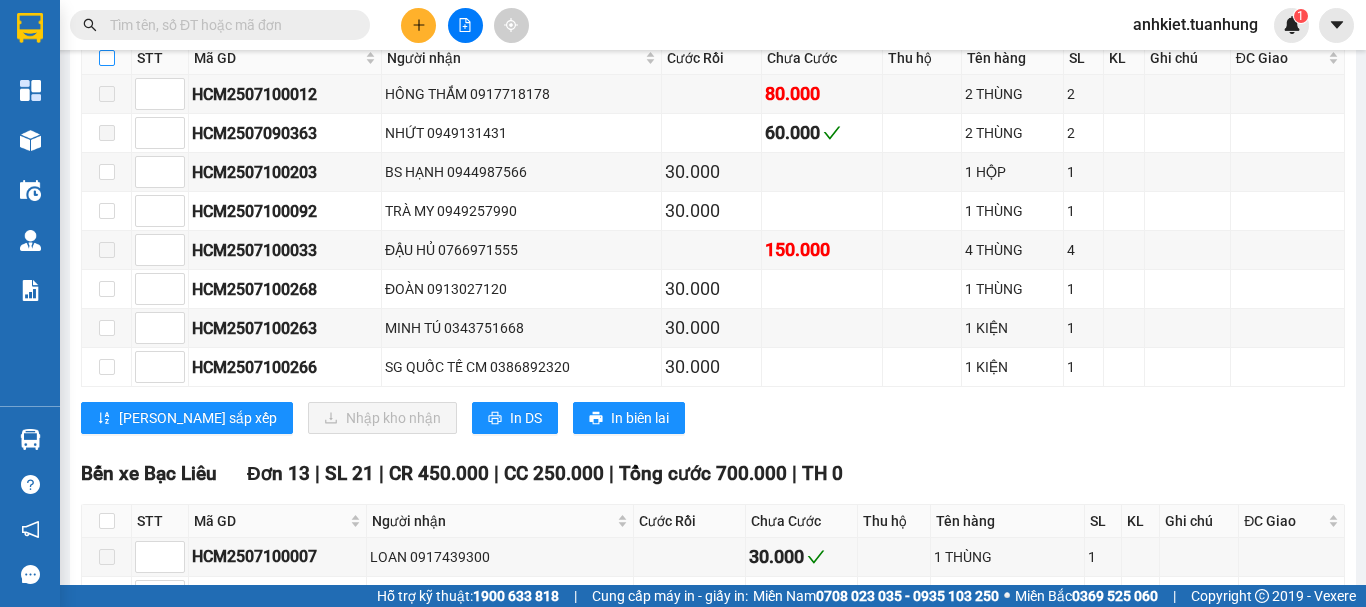 click at bounding box center [107, 58] 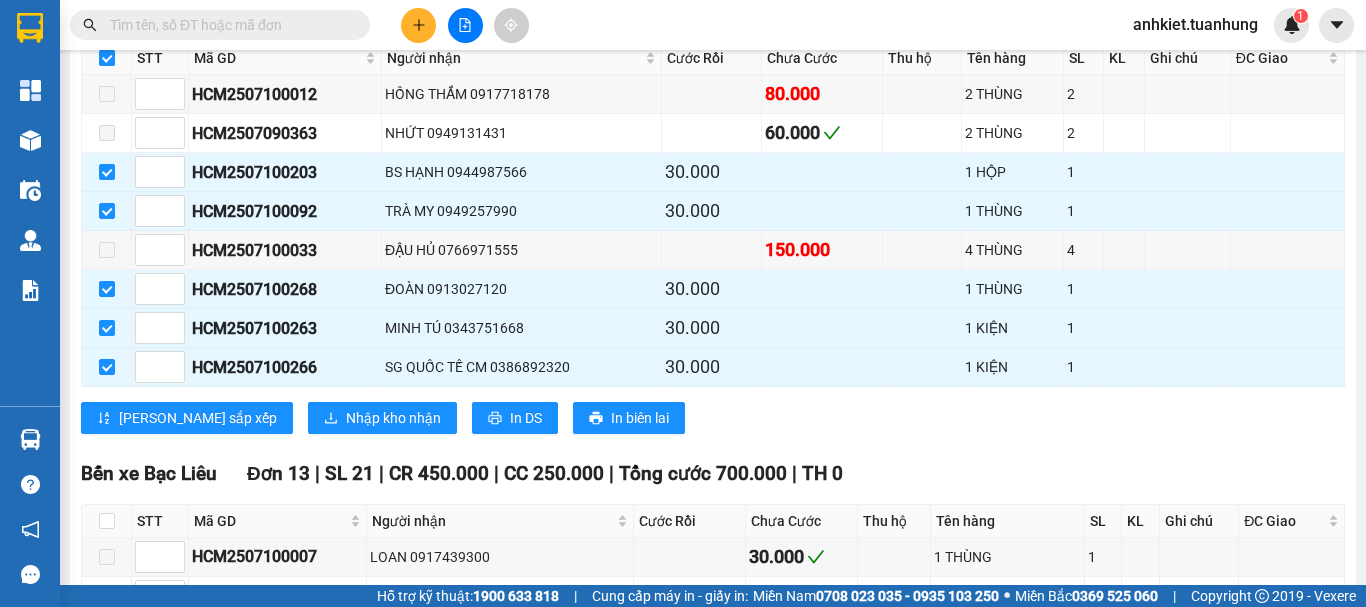 click at bounding box center [107, 58] 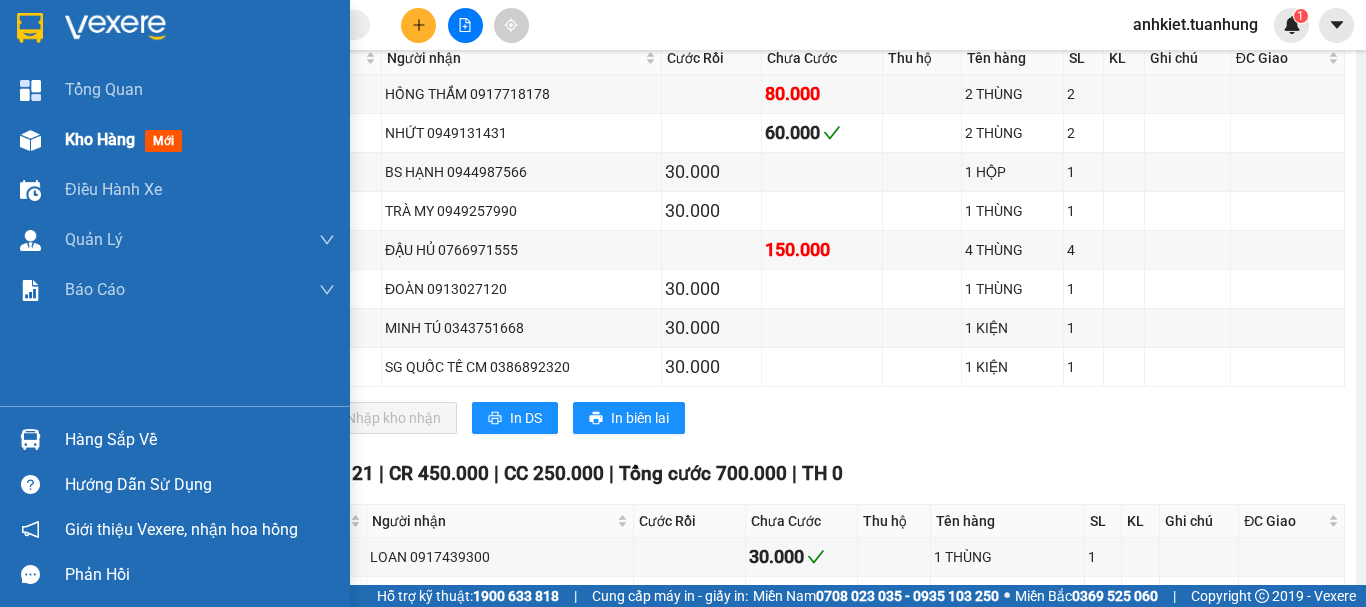 click on "mới" at bounding box center [163, 141] 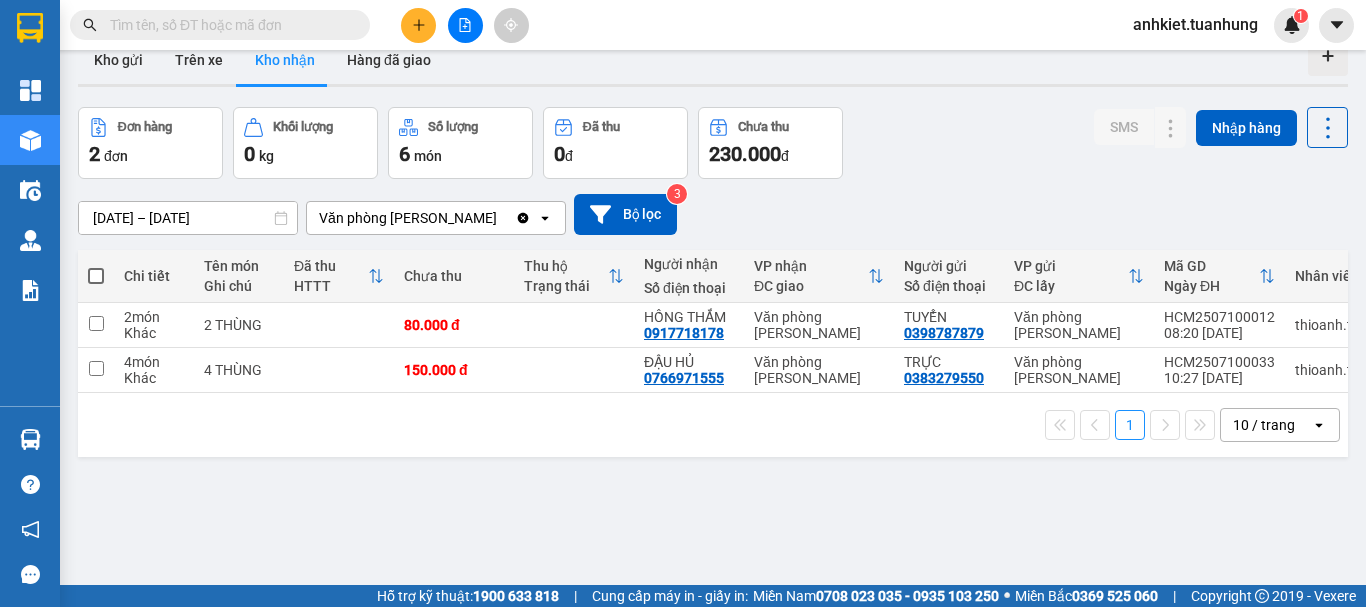 scroll, scrollTop: 0, scrollLeft: 0, axis: both 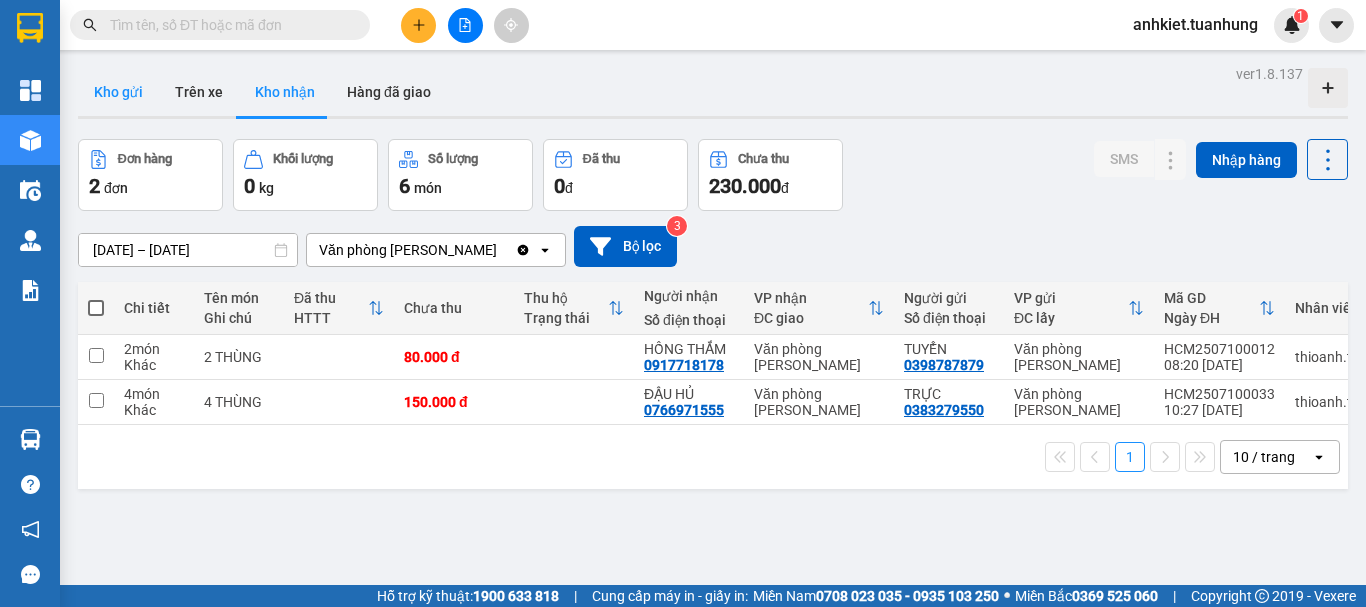 click on "Kho gửi" at bounding box center [118, 92] 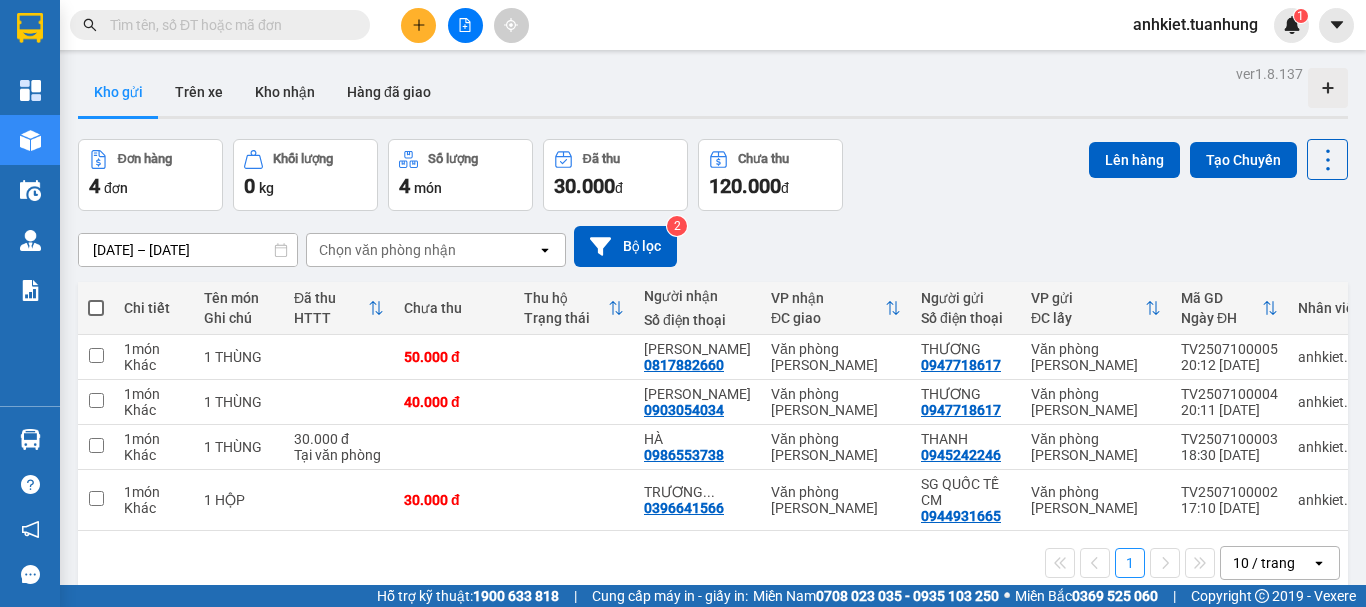 click at bounding box center (96, 308) 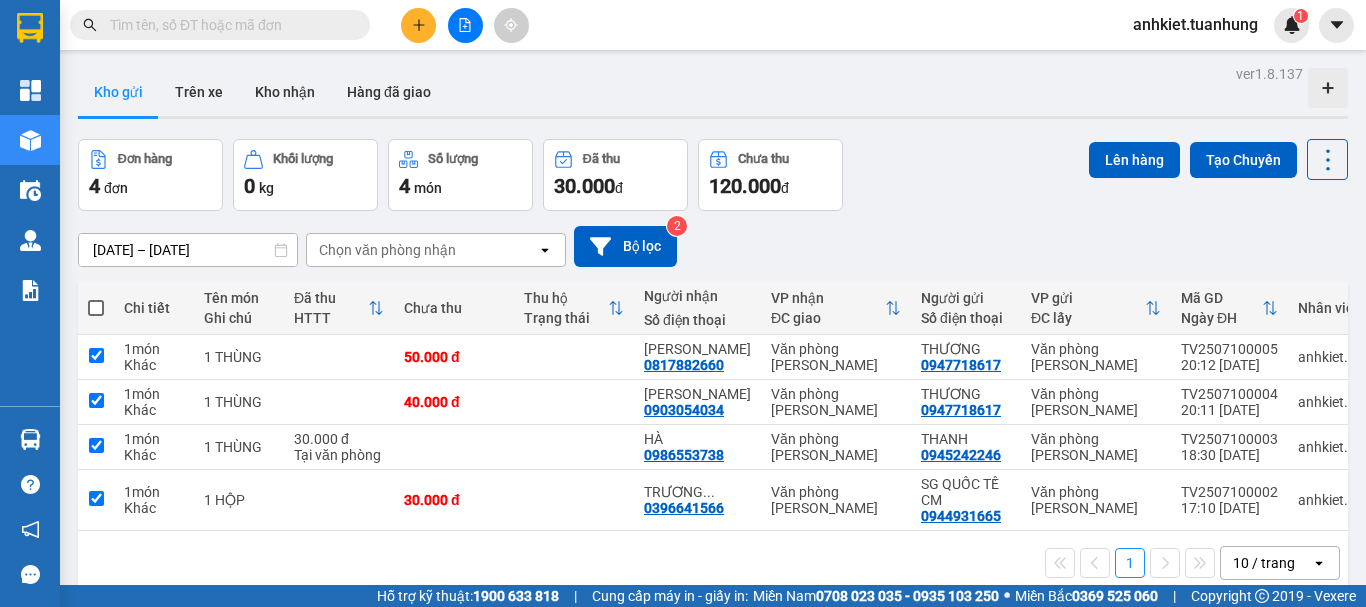 checkbox on "true" 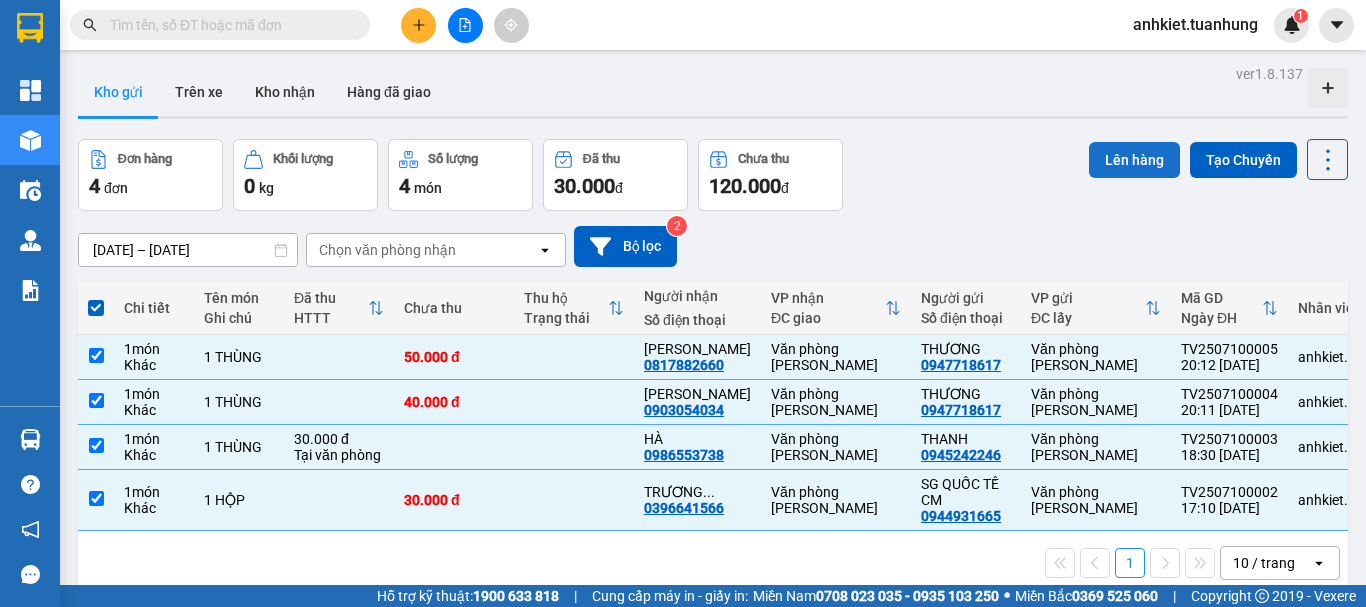 click on "Lên hàng" at bounding box center (1134, 160) 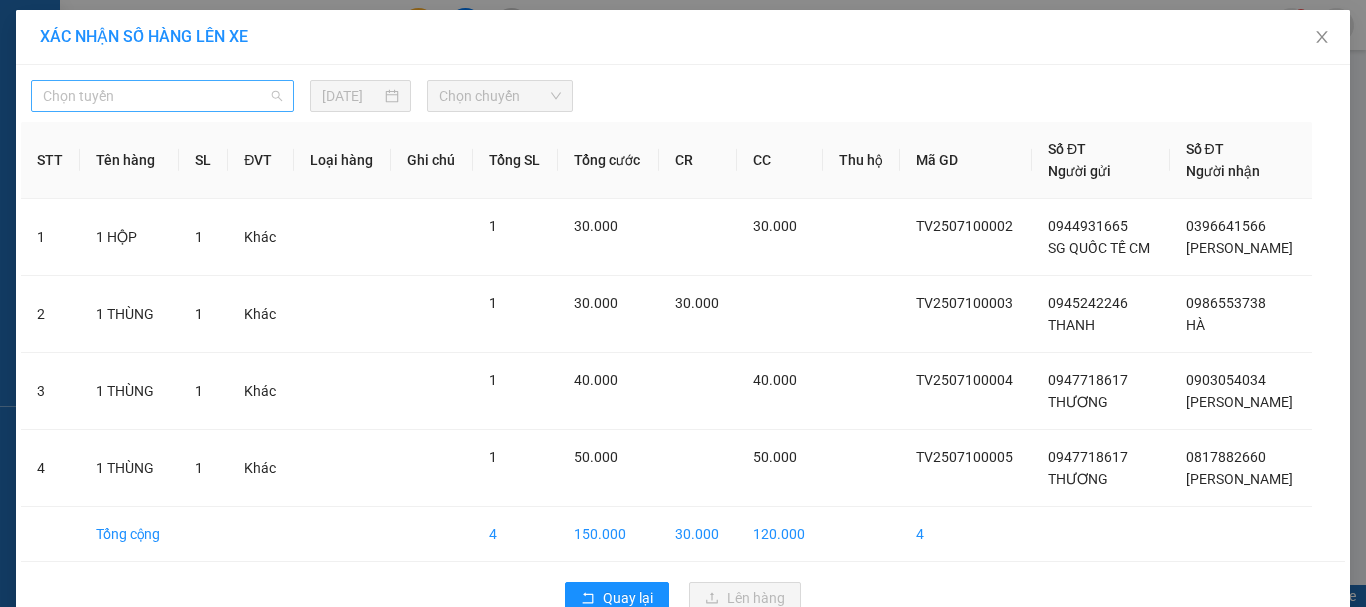 click on "Chọn tuyến" at bounding box center (162, 96) 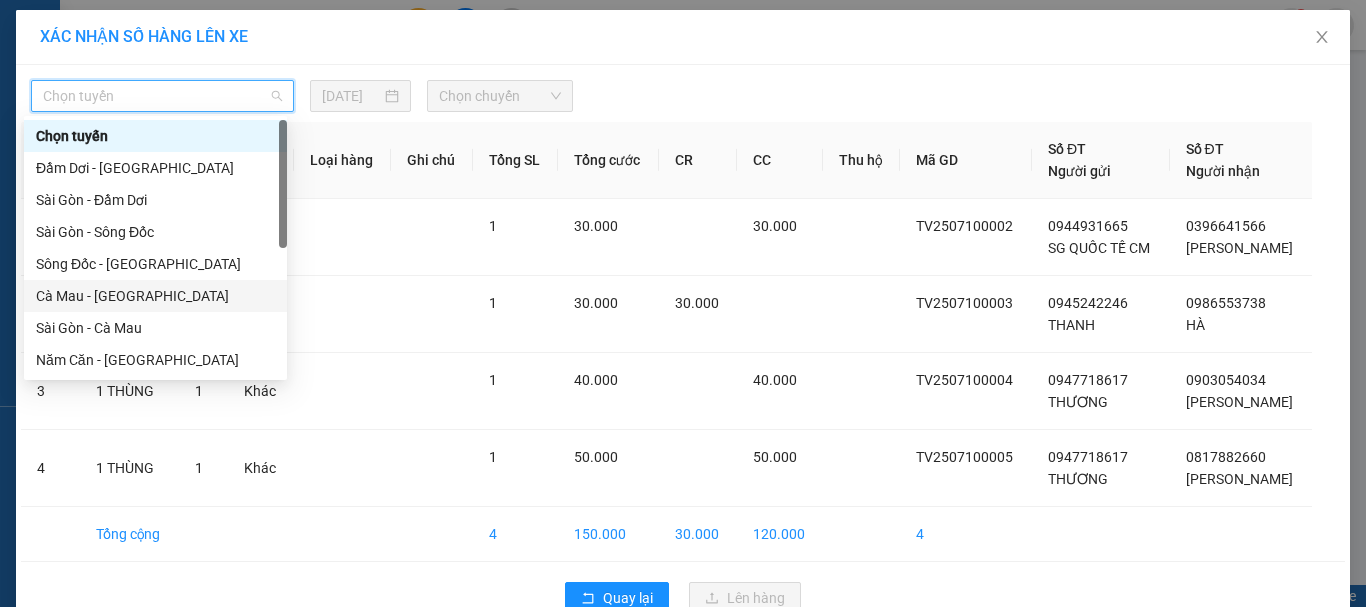 click on "Cà Mau - [GEOGRAPHIC_DATA]" at bounding box center (155, 296) 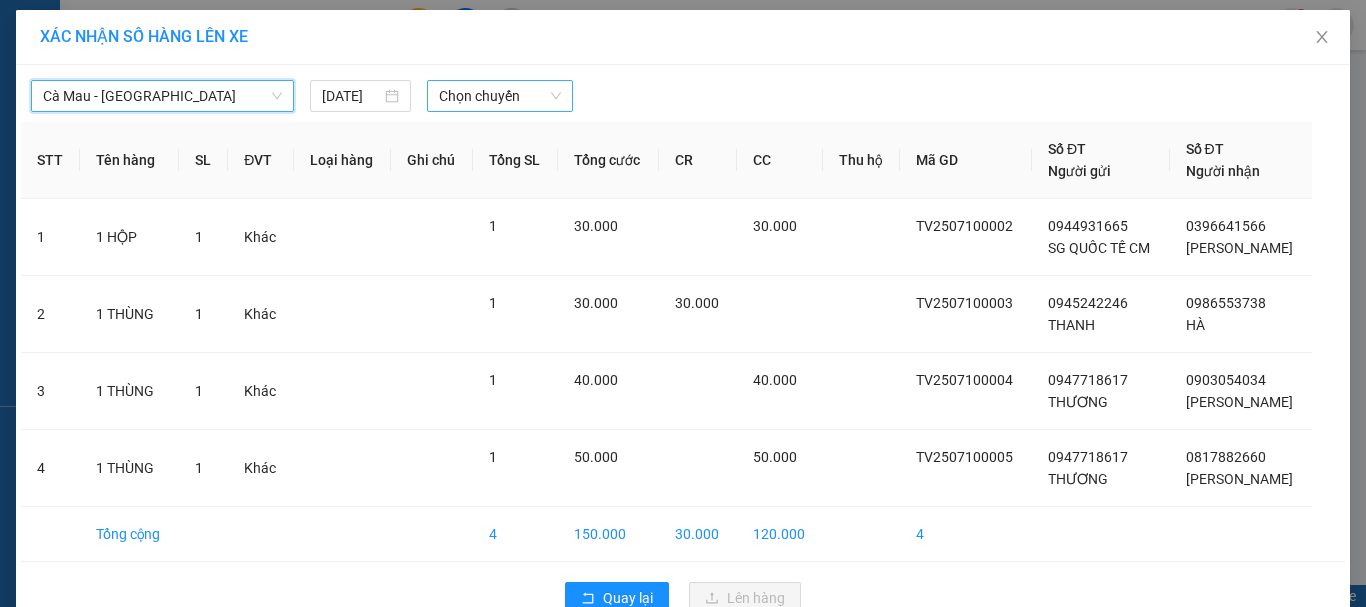 click on "Chọn chuyến" at bounding box center [500, 96] 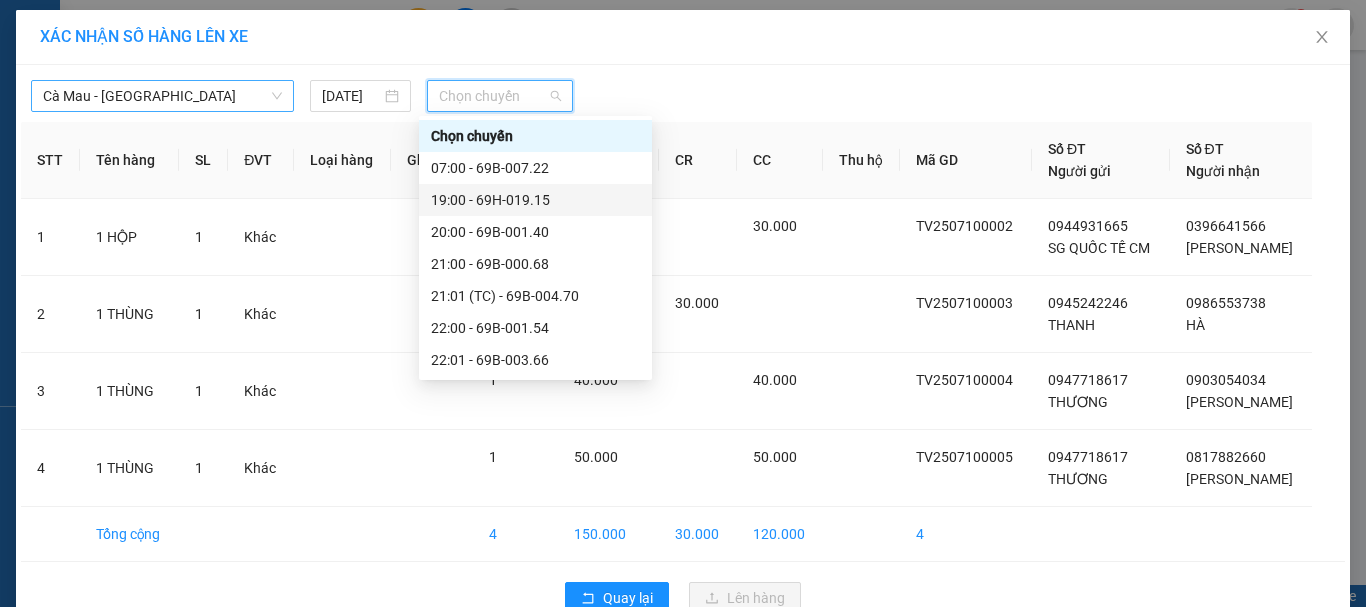 click on "Cà Mau - [GEOGRAPHIC_DATA]" at bounding box center (162, 96) 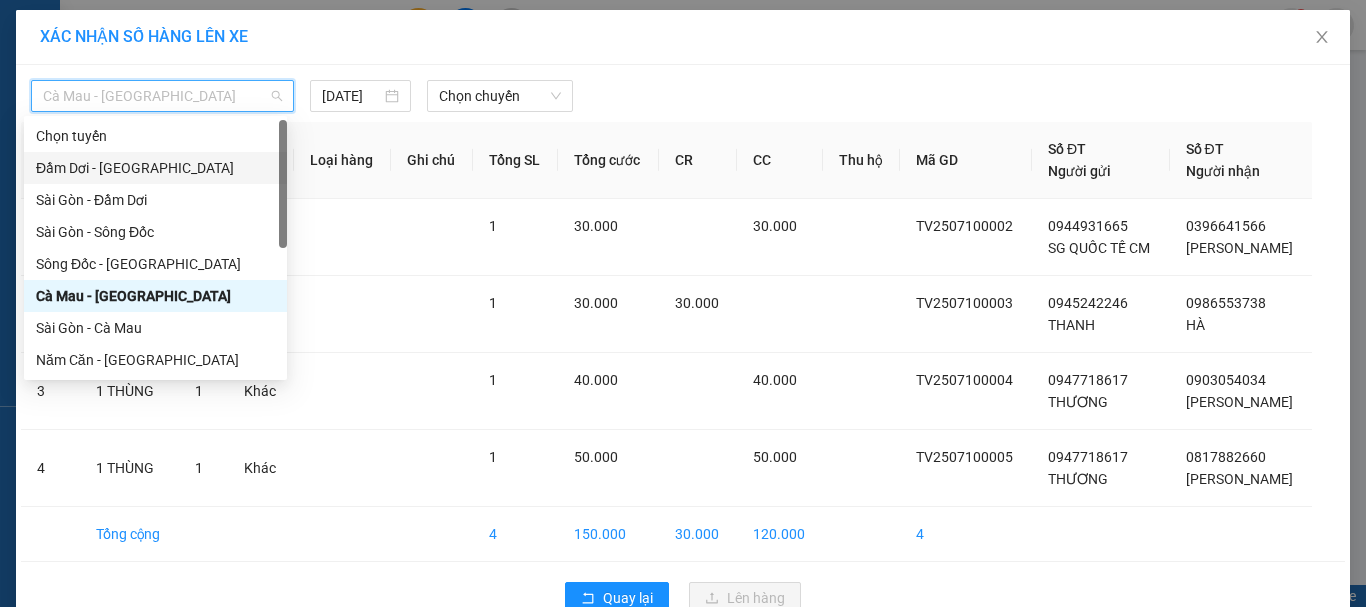 click on "Đầm Dơi - [GEOGRAPHIC_DATA]" at bounding box center (155, 168) 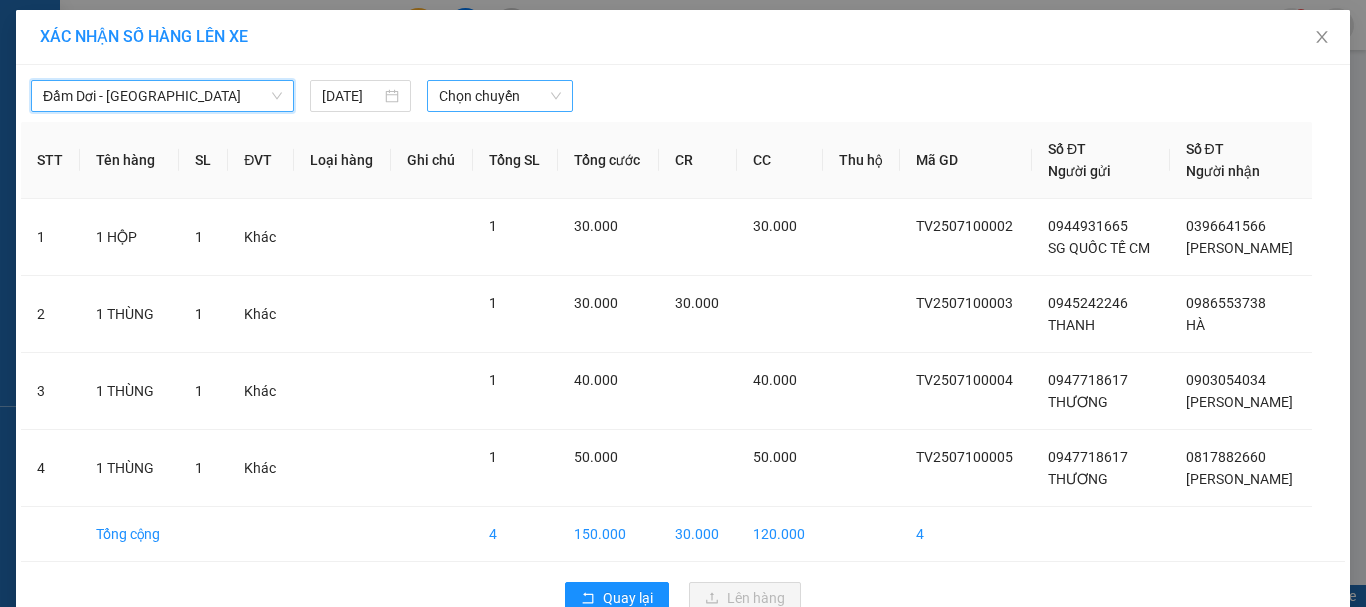 click on "Chọn chuyến" at bounding box center (500, 96) 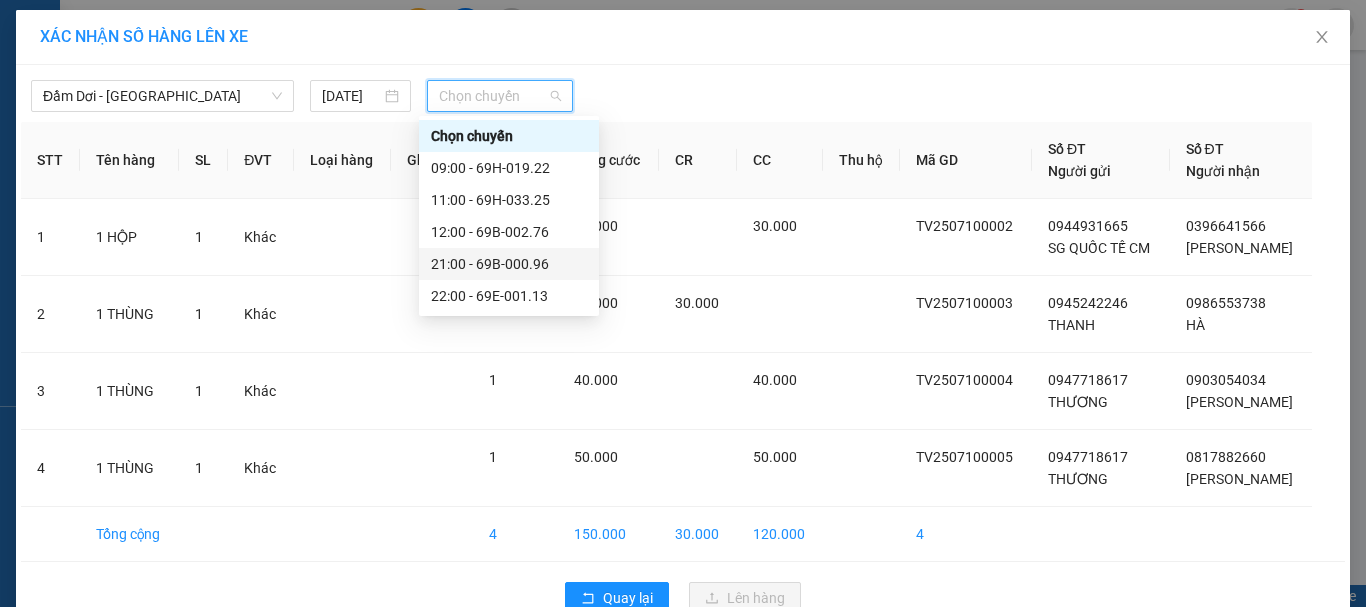 click on "21:00     - 69B-000.96" at bounding box center [509, 264] 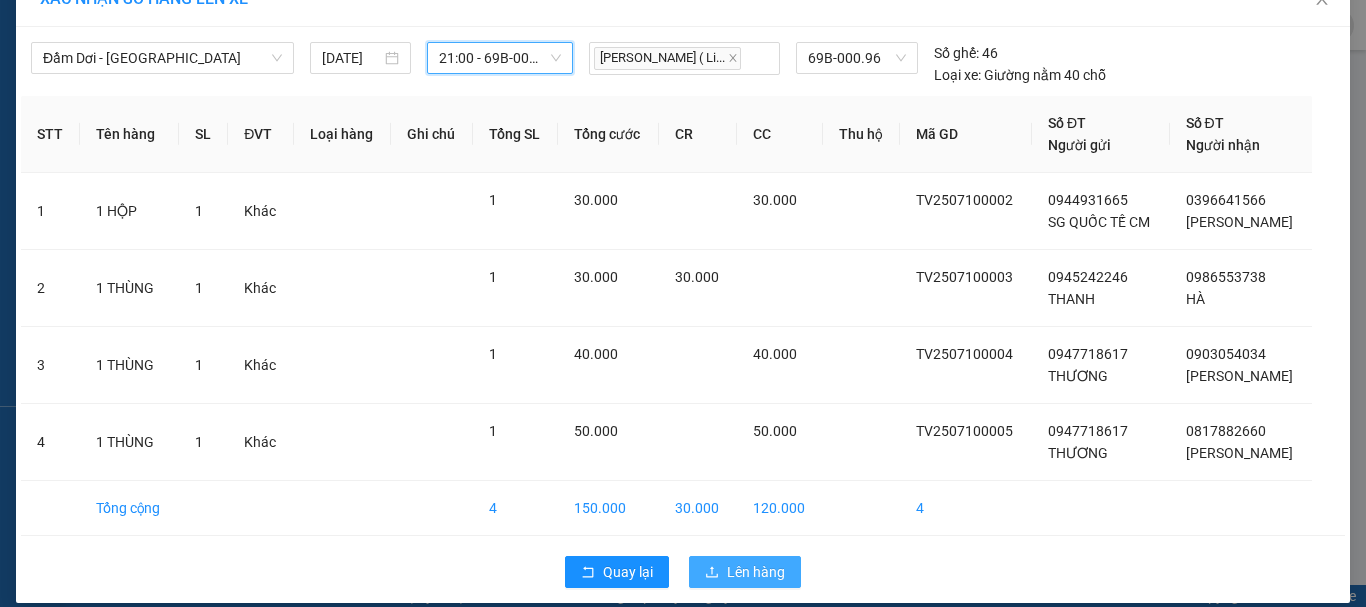 scroll, scrollTop: 58, scrollLeft: 0, axis: vertical 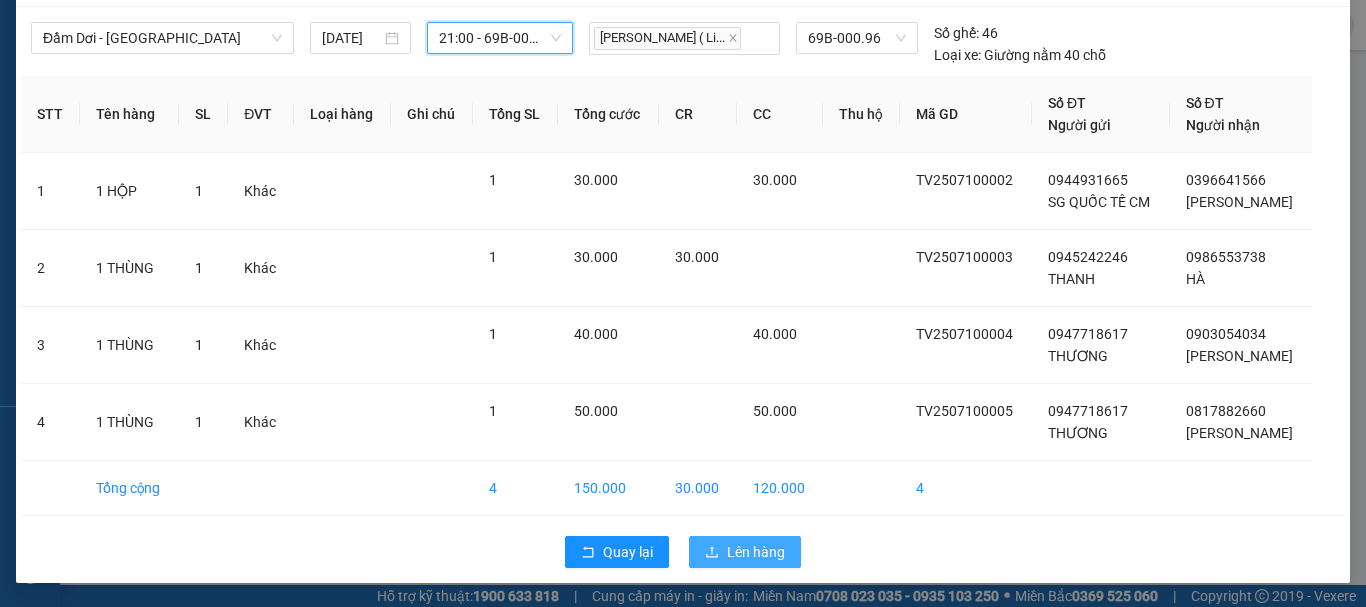 click on "Lên hàng" at bounding box center (745, 552) 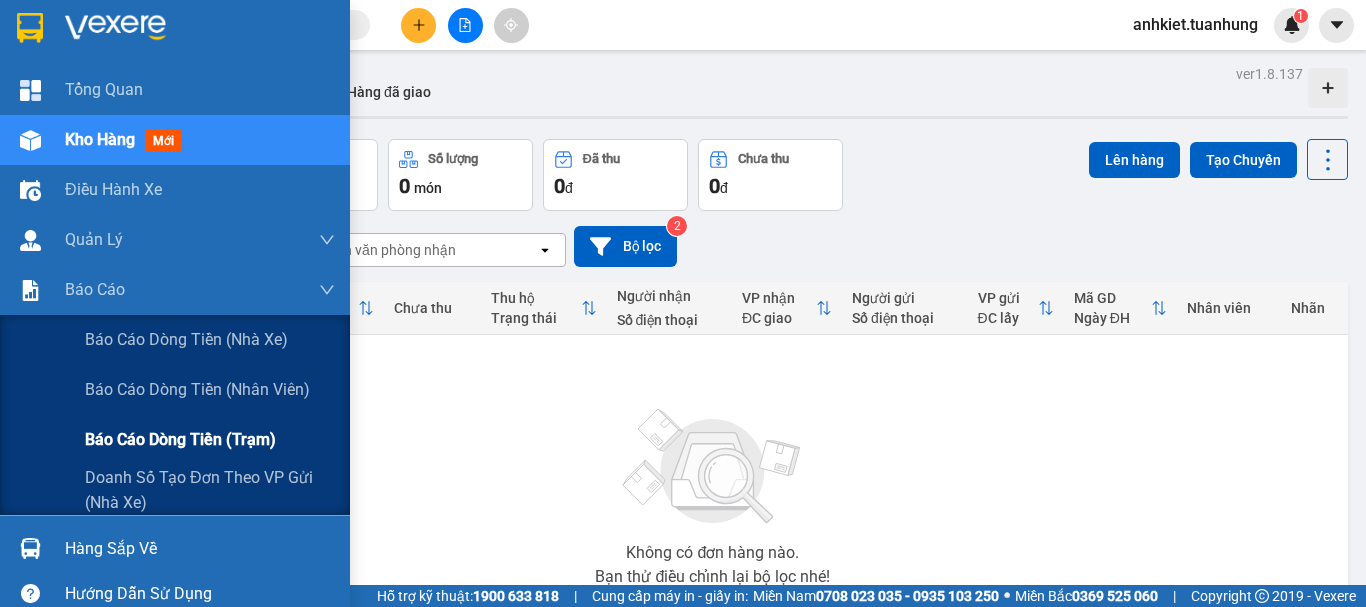 click on "Báo cáo dòng tiền (trạm)" at bounding box center [210, 440] 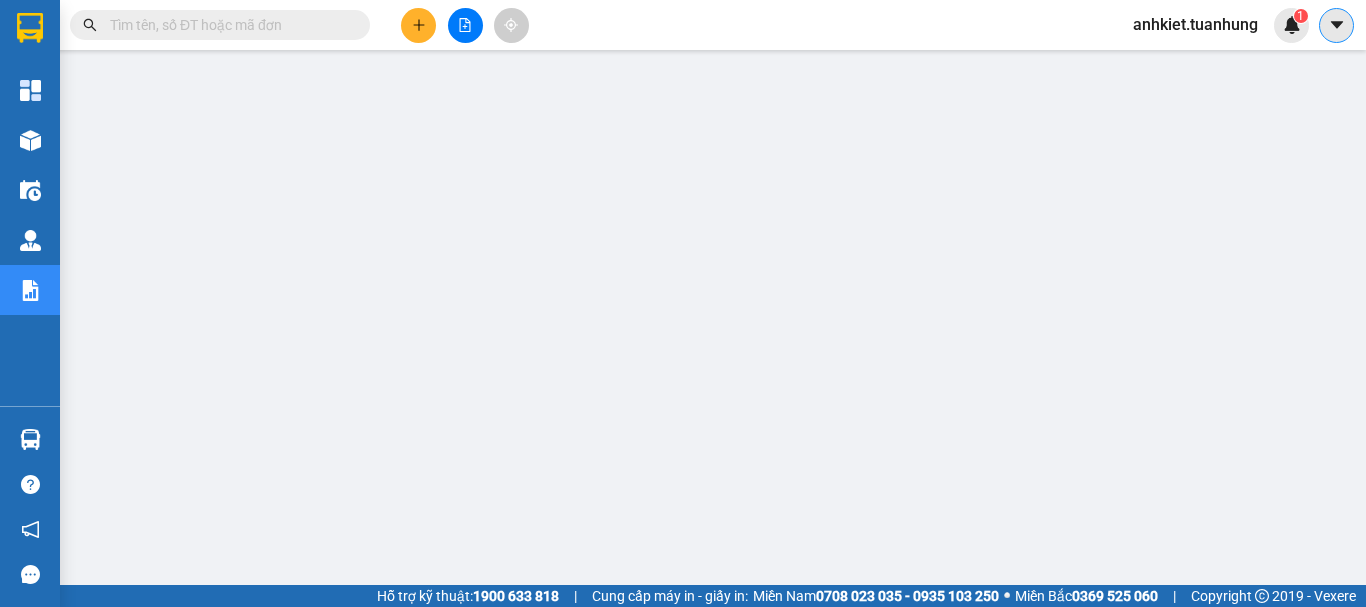 click at bounding box center (1336, 25) 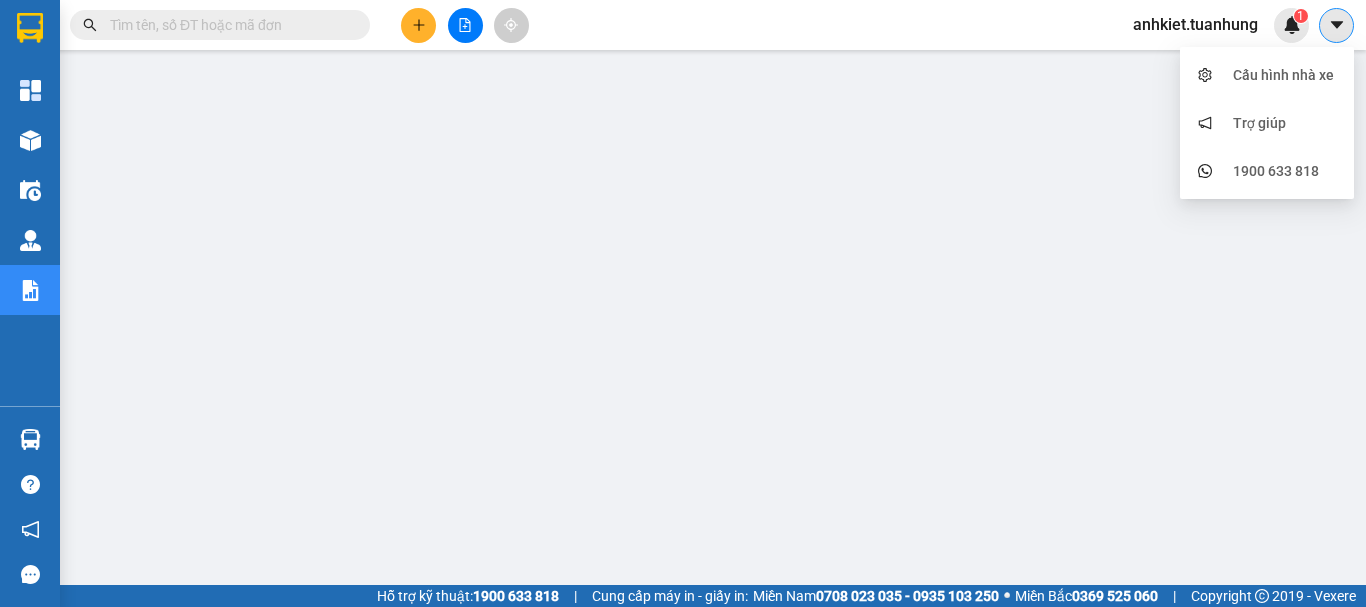 click at bounding box center [1336, 25] 